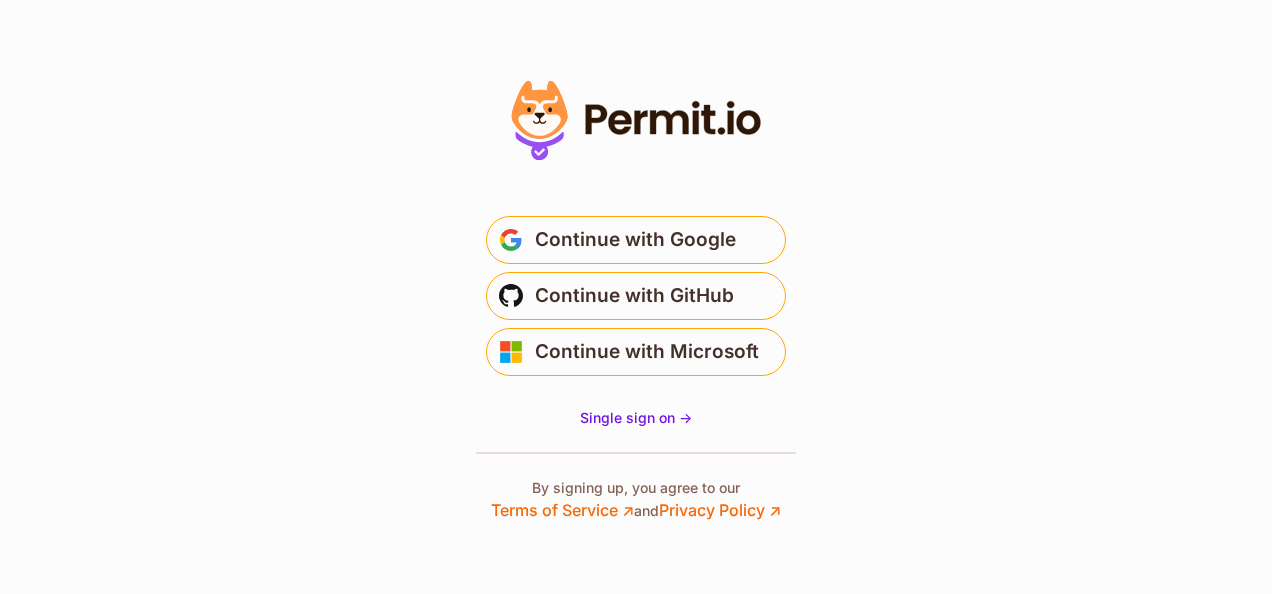 scroll, scrollTop: 0, scrollLeft: 0, axis: both 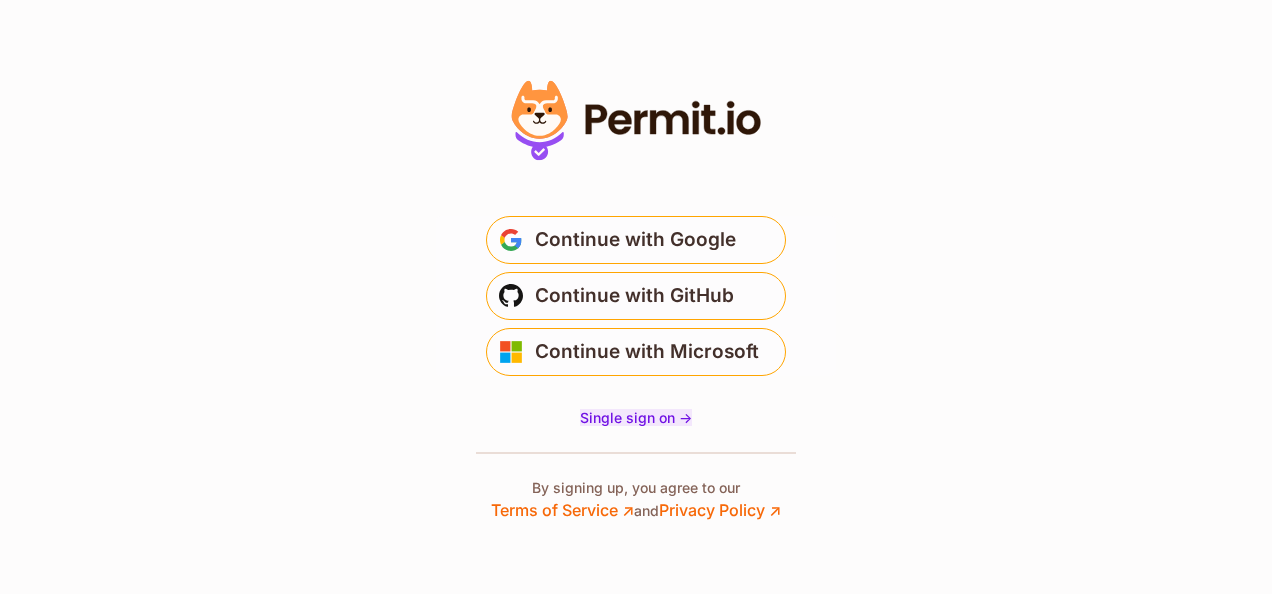 click on "Single sign on
->" at bounding box center (636, 417) 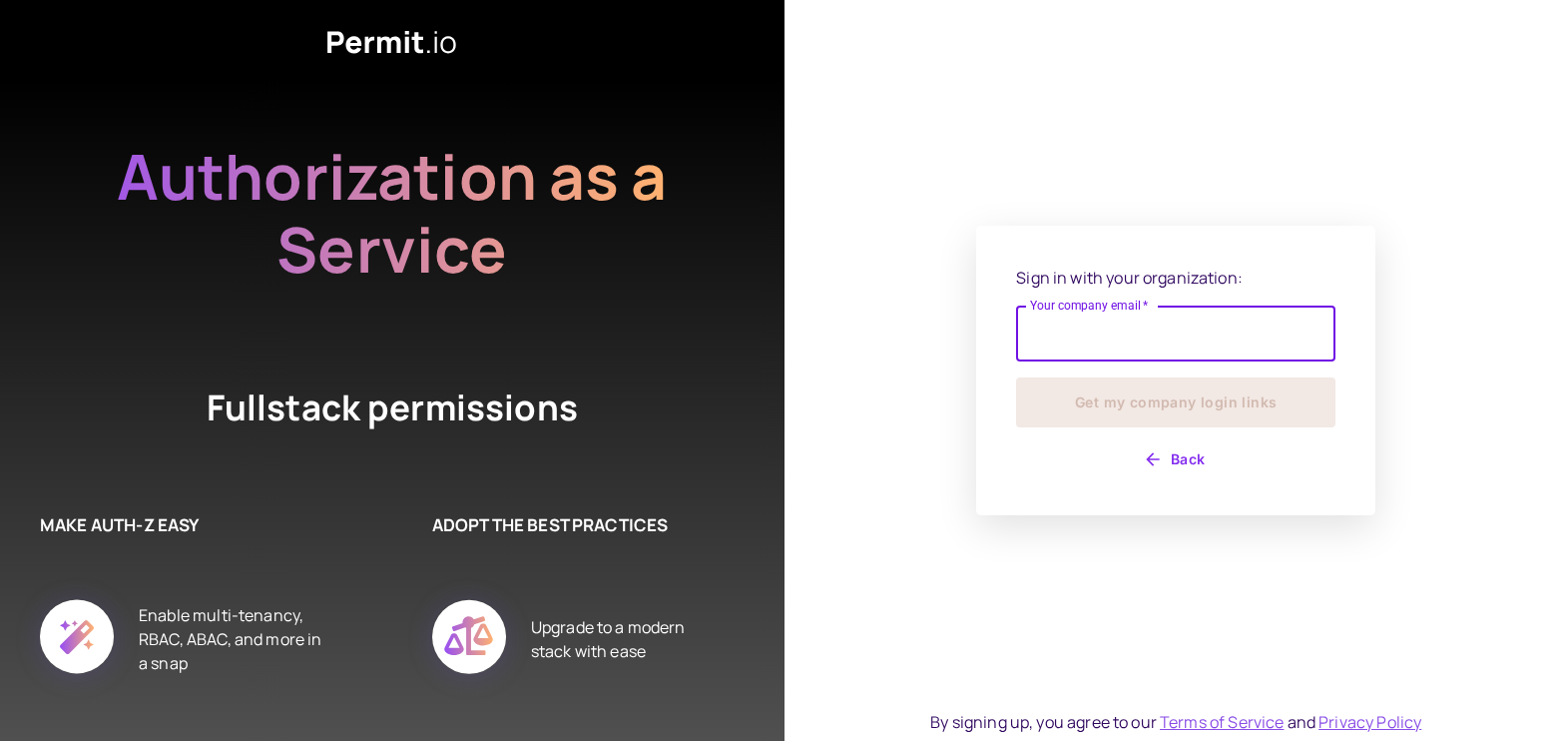 scroll, scrollTop: 0, scrollLeft: 0, axis: both 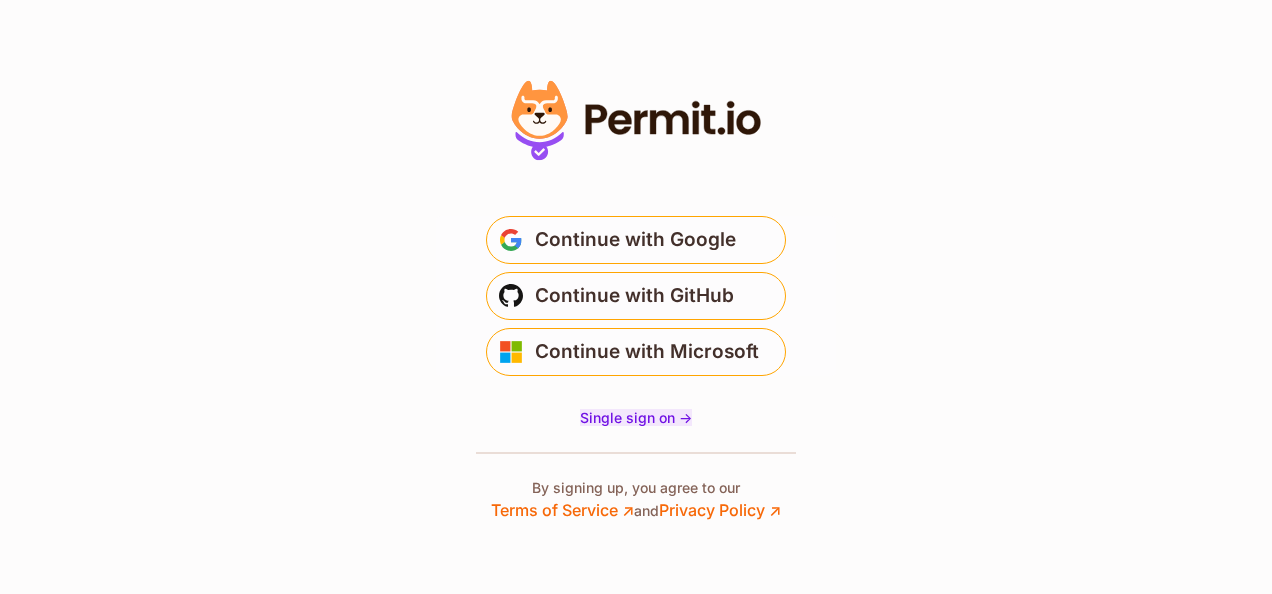 click on "Single sign on
->" at bounding box center [636, 417] 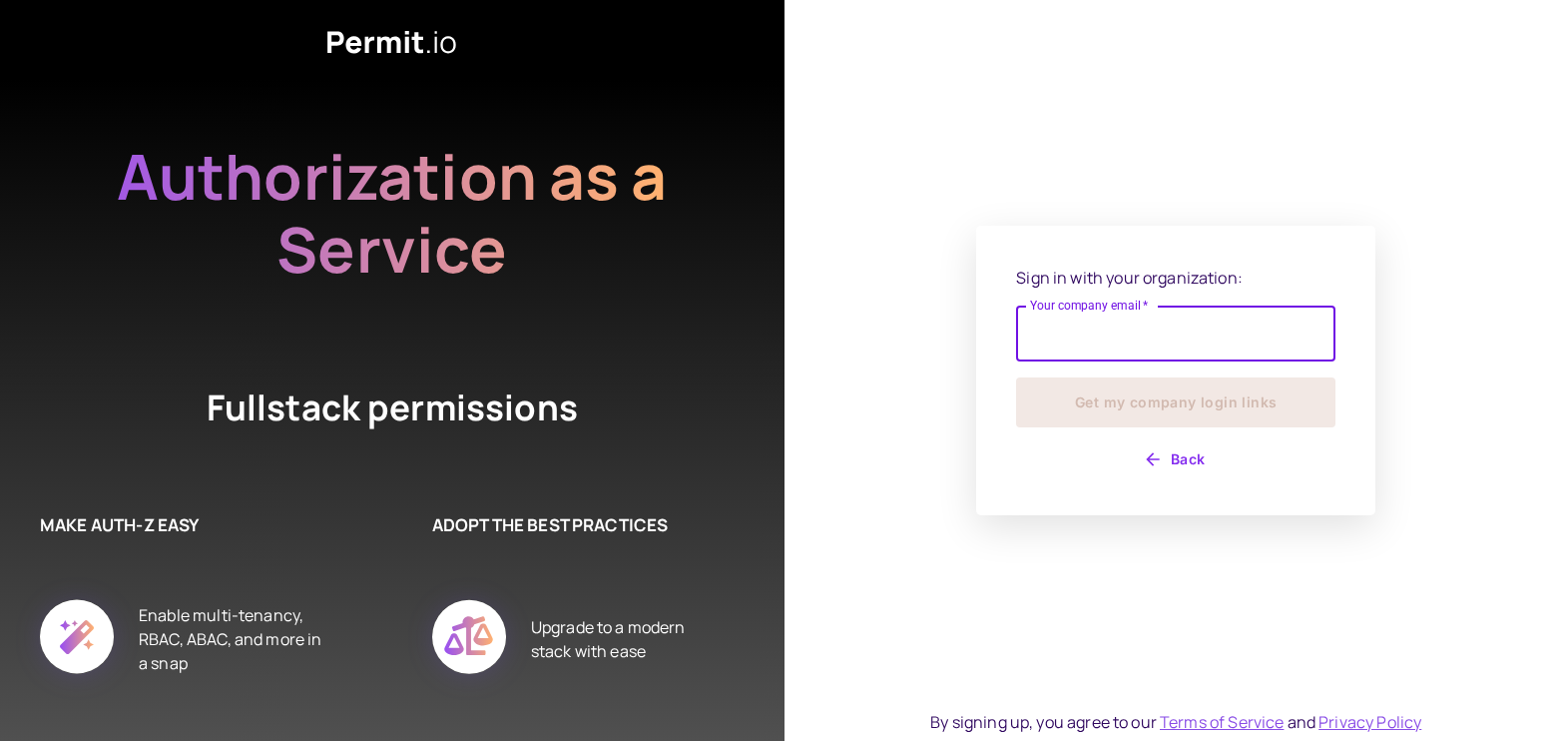 scroll, scrollTop: 0, scrollLeft: 0, axis: both 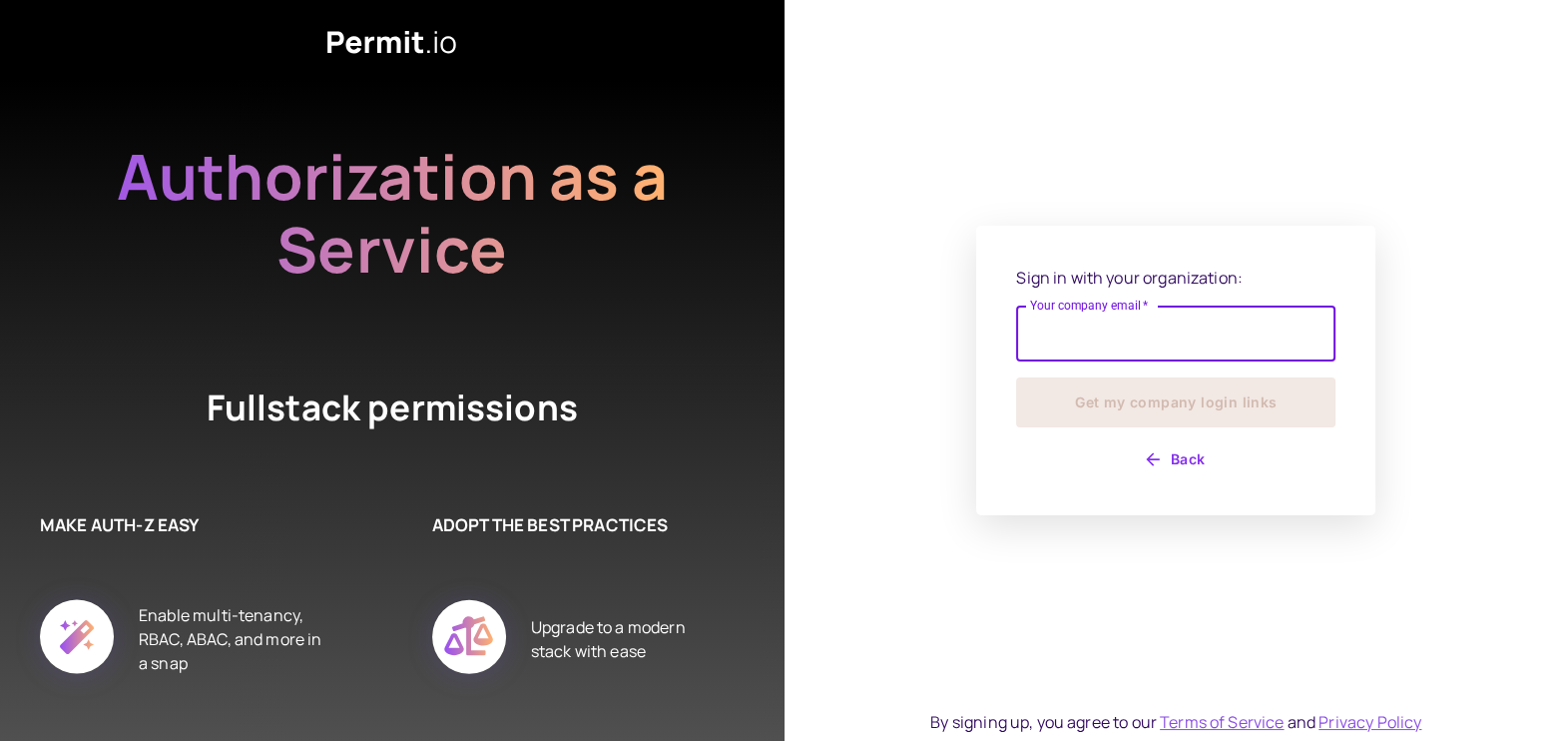 click on "Your company email   *" at bounding box center (1176, 334) 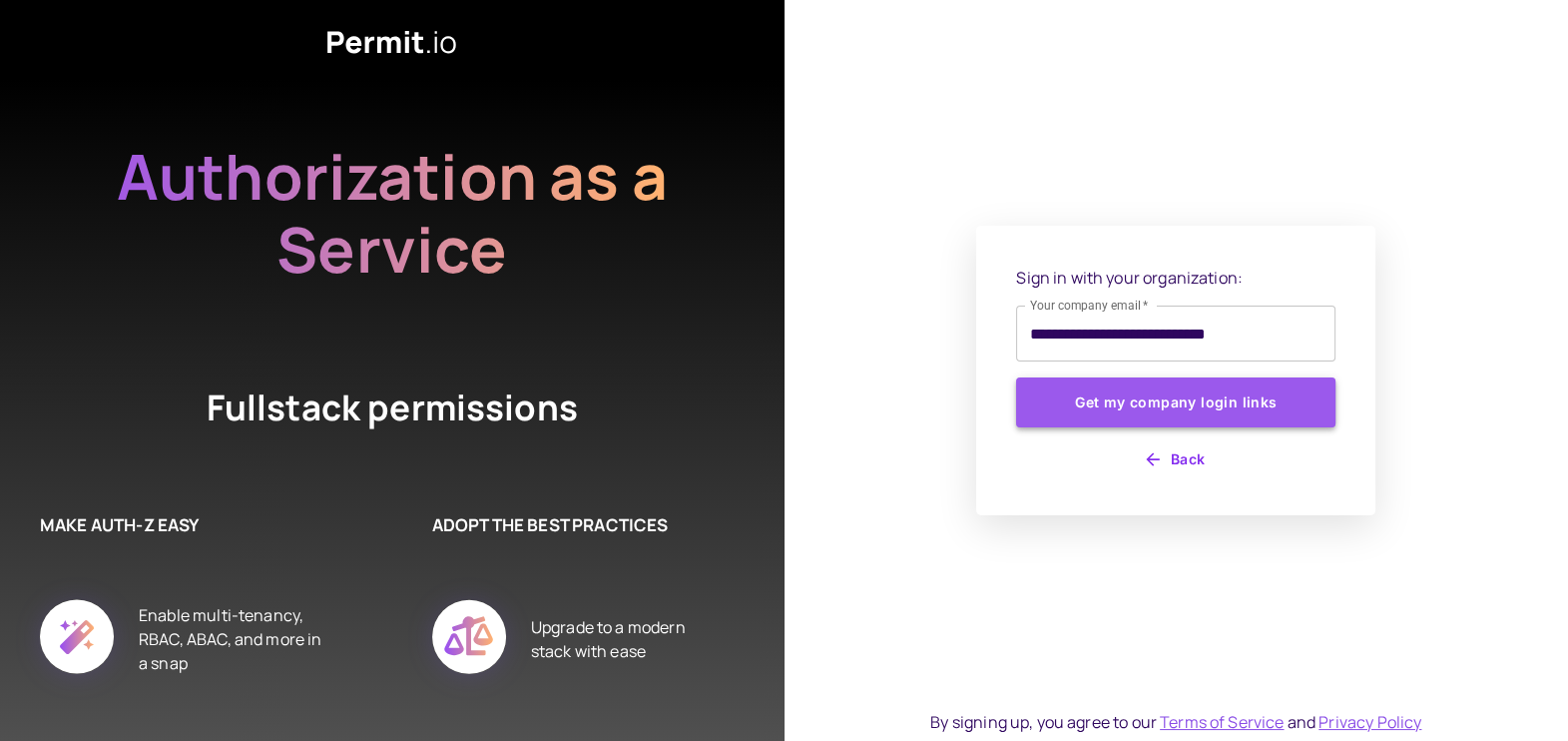 click on "Get my company login links" at bounding box center [1176, 402] 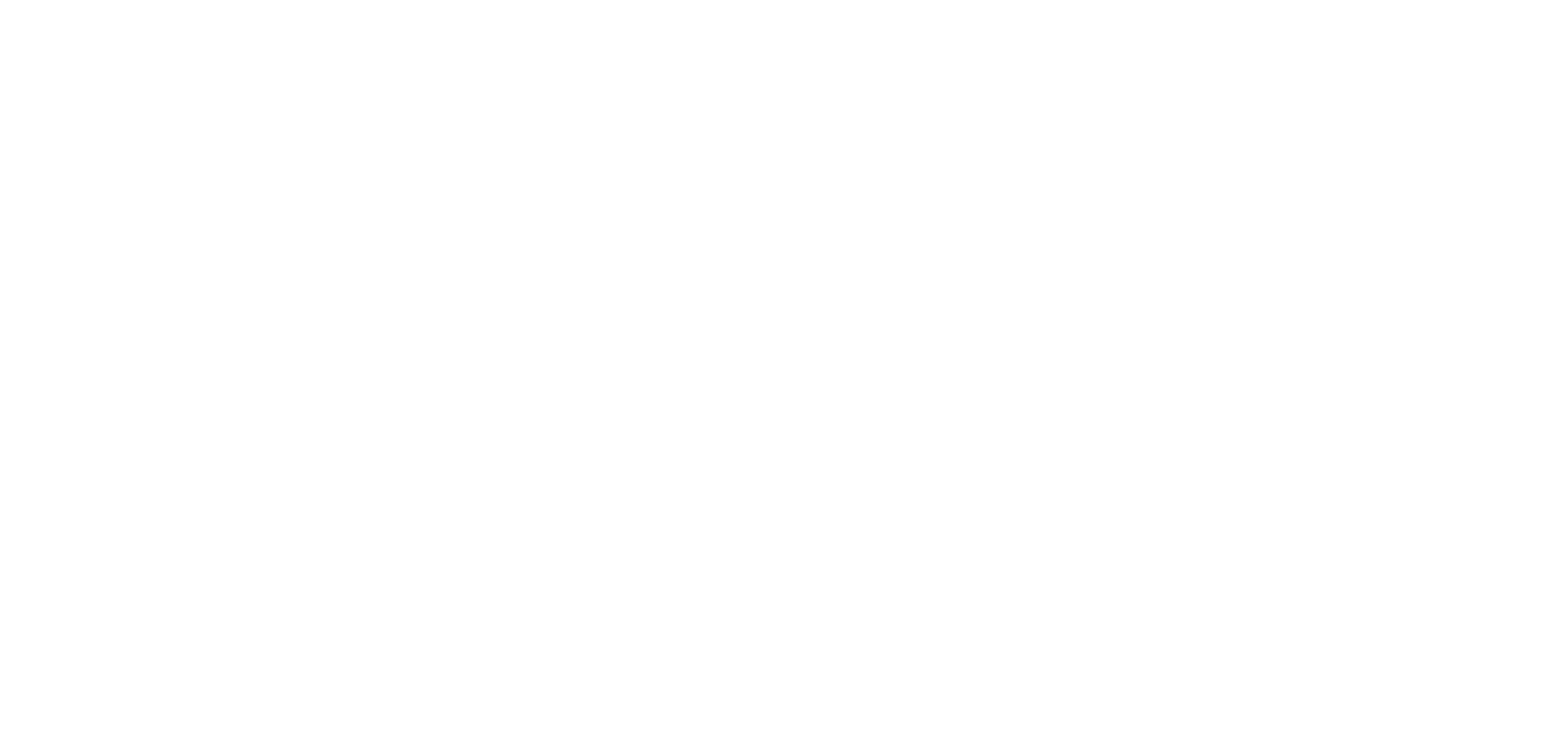 scroll, scrollTop: 0, scrollLeft: 0, axis: both 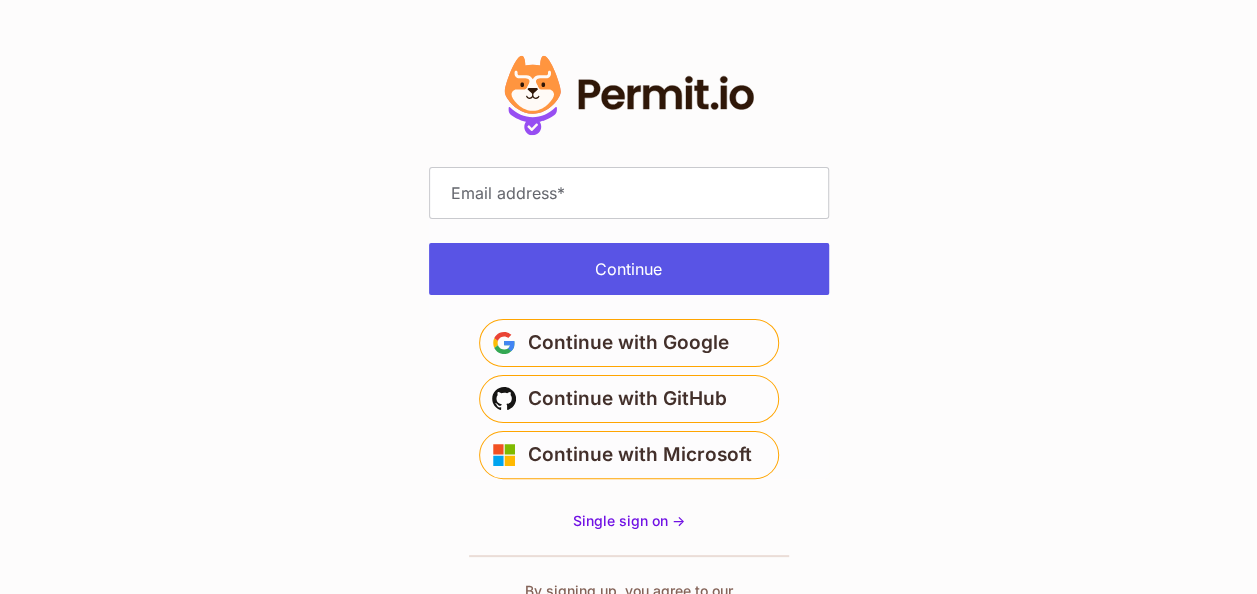 type on "**********" 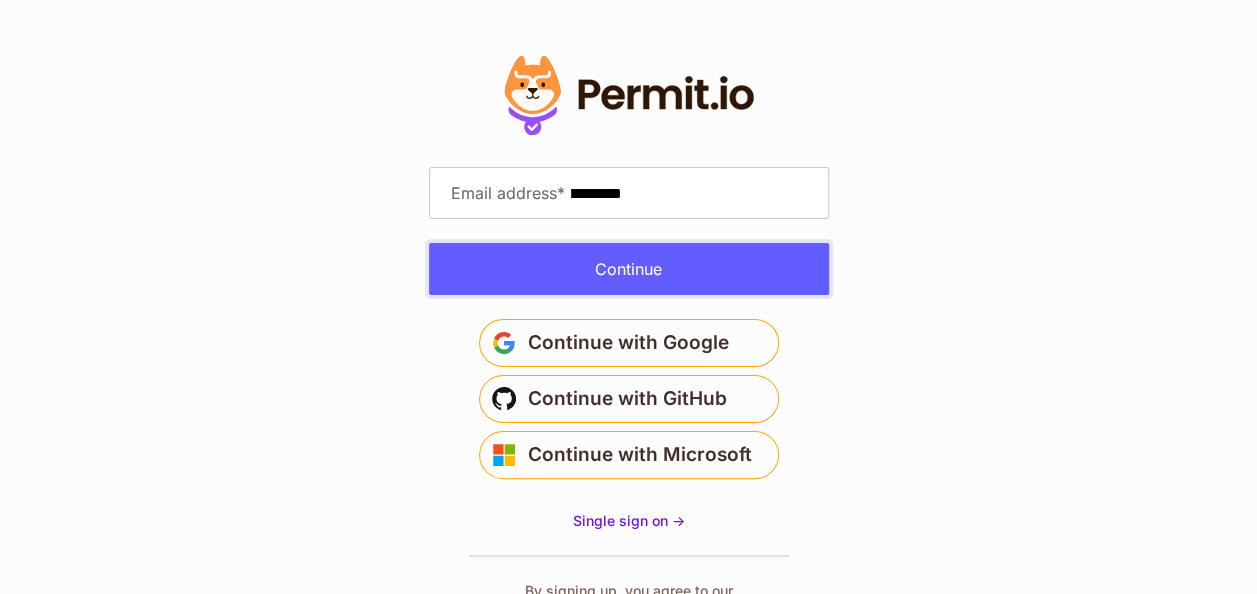 click on "Continue" at bounding box center (629, 269) 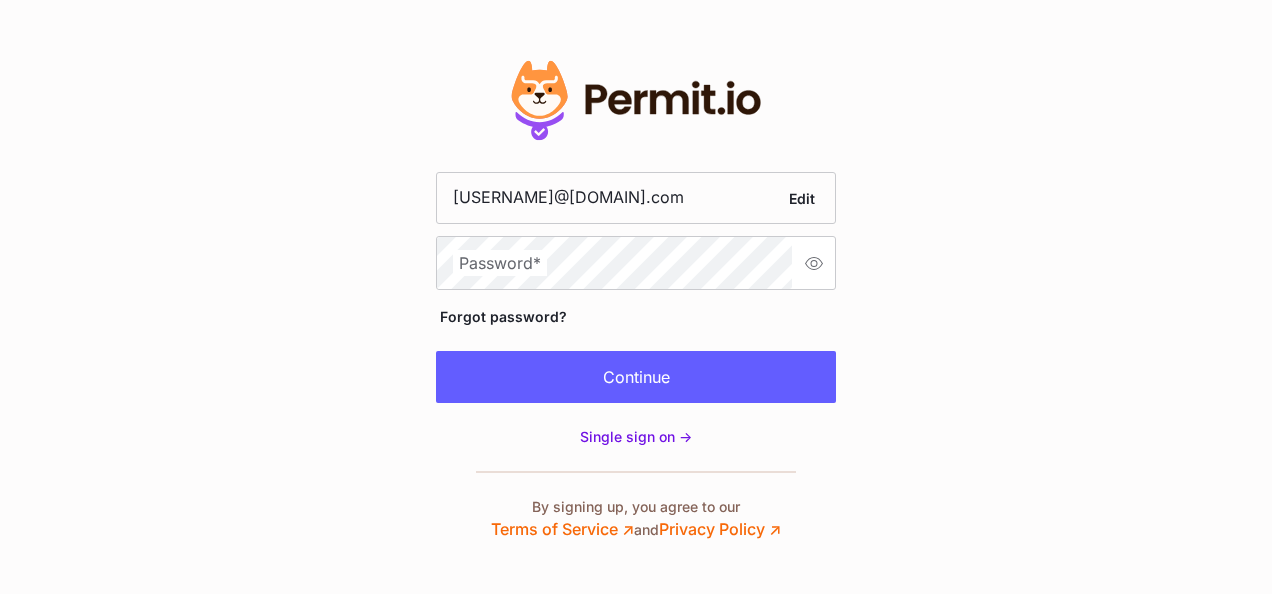 scroll, scrollTop: 0, scrollLeft: 0, axis: both 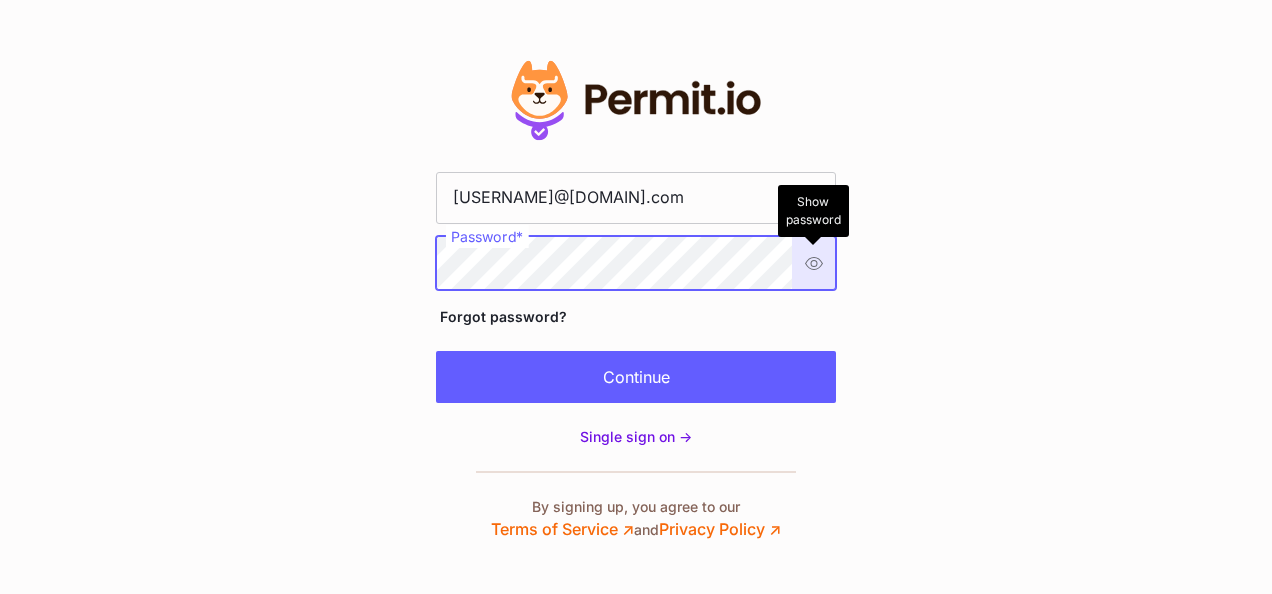 click on "Show password
Hide password
Show password
Hide password" at bounding box center (814, 263) 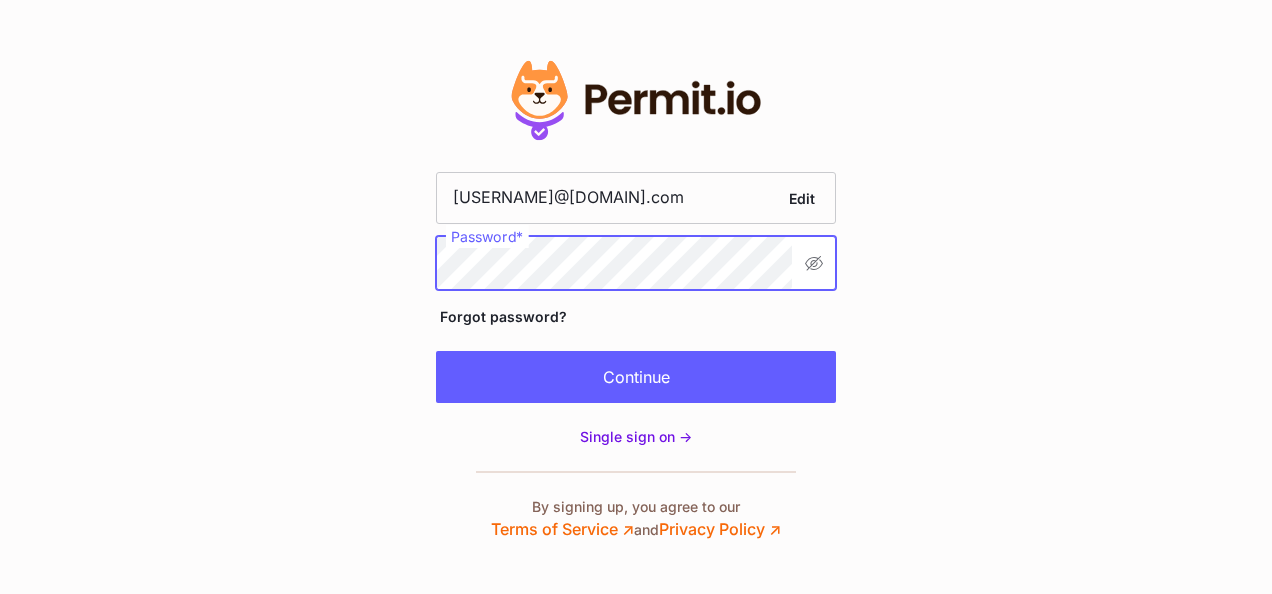click on "Edit" at bounding box center [636, 297] 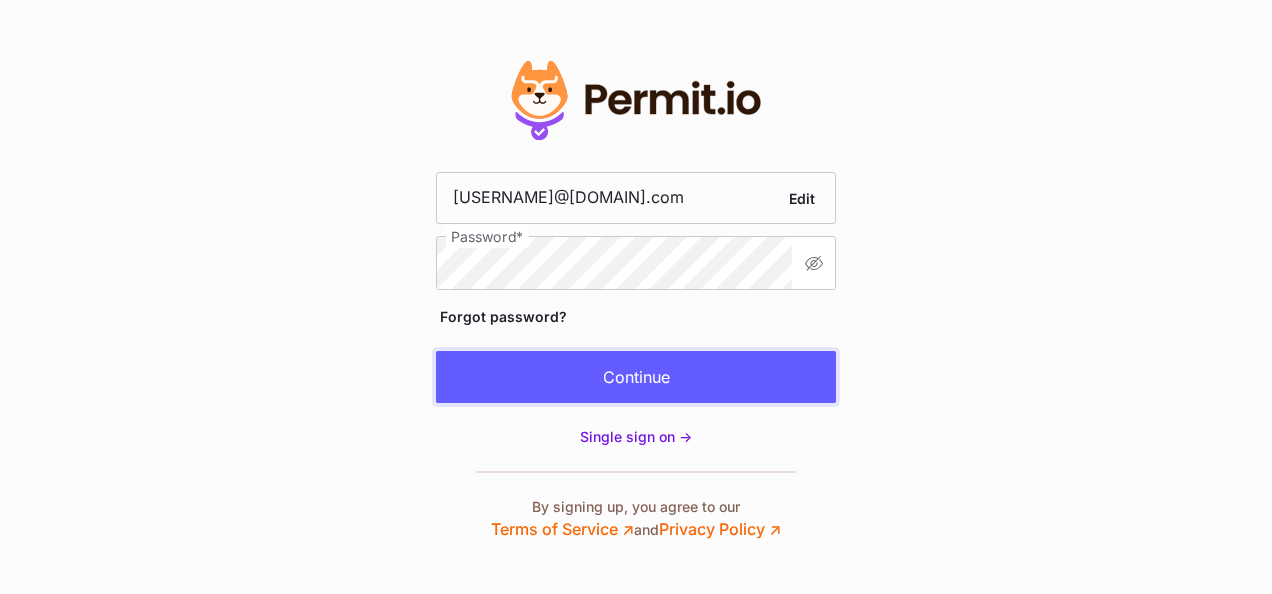 click on "Continue" at bounding box center [636, 377] 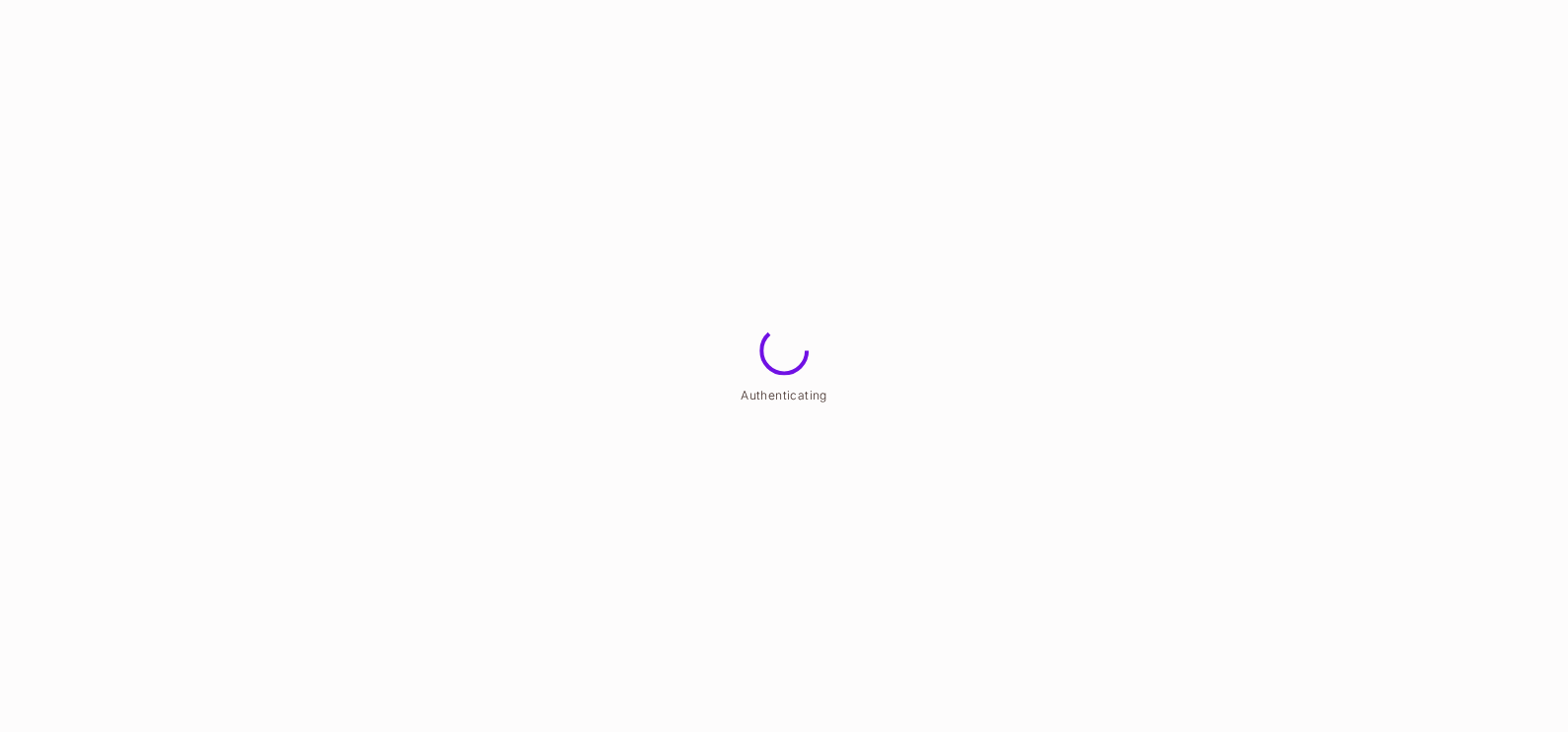 scroll, scrollTop: 0, scrollLeft: 0, axis: both 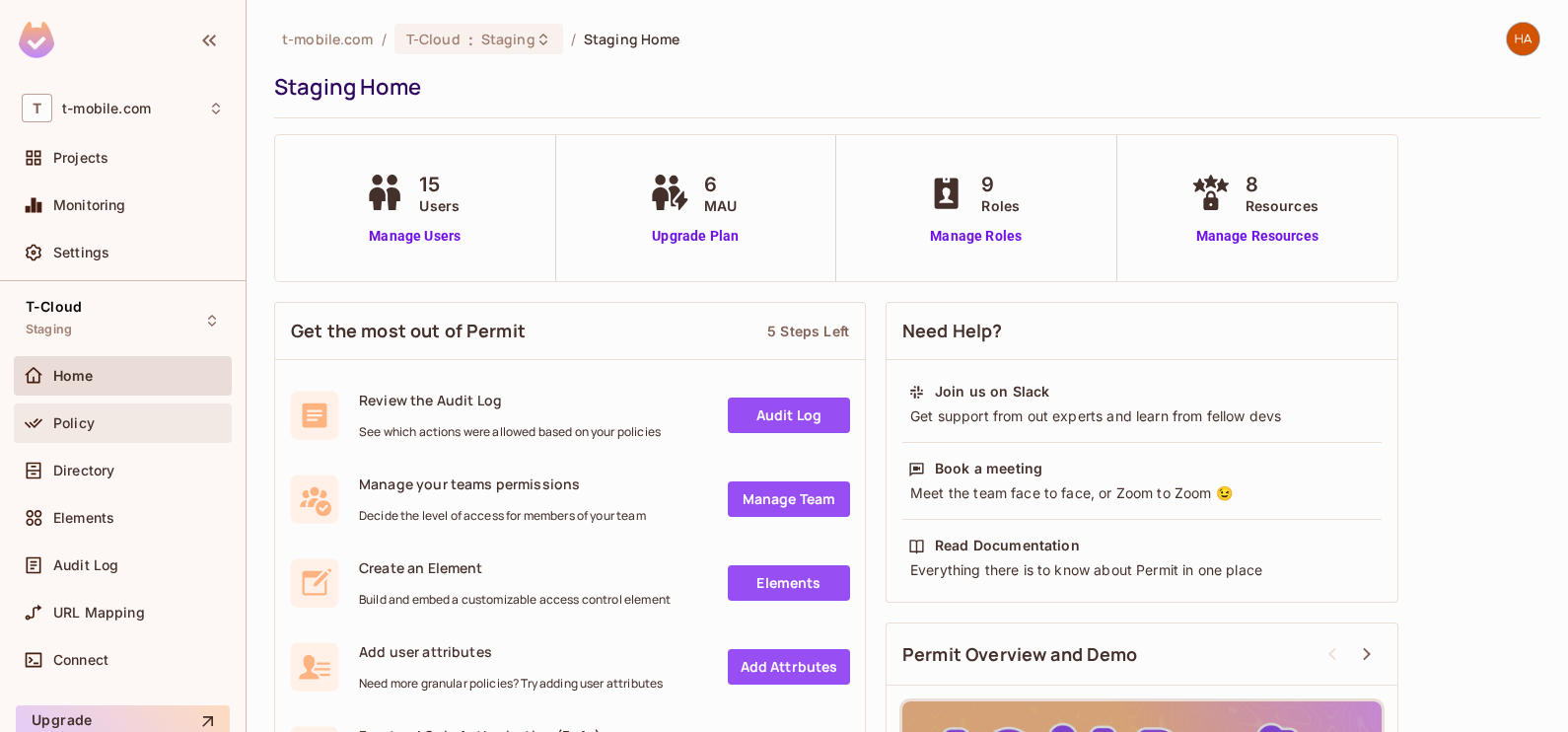 click on "Policy" at bounding box center (122, 423) 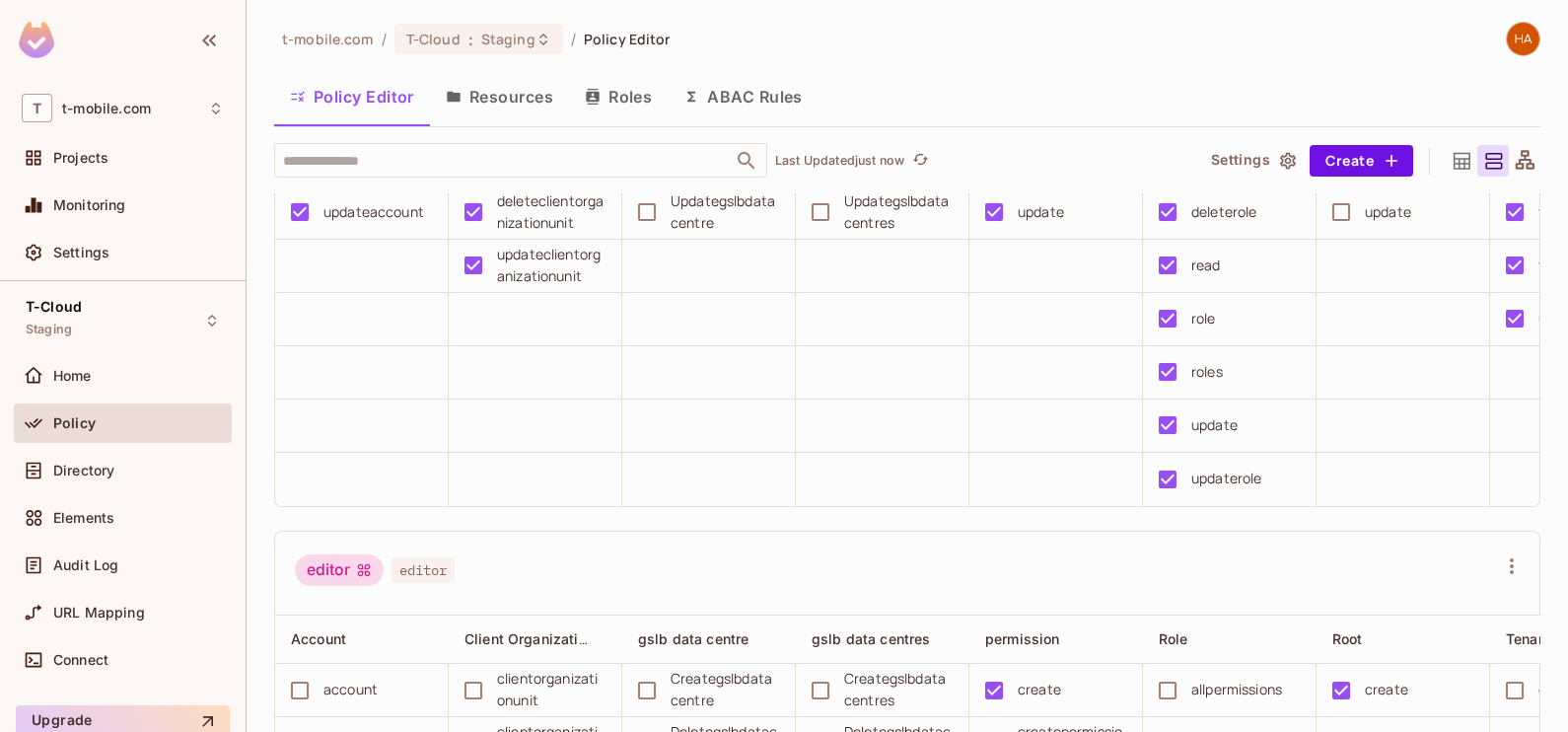 scroll, scrollTop: 357, scrollLeft: 0, axis: vertical 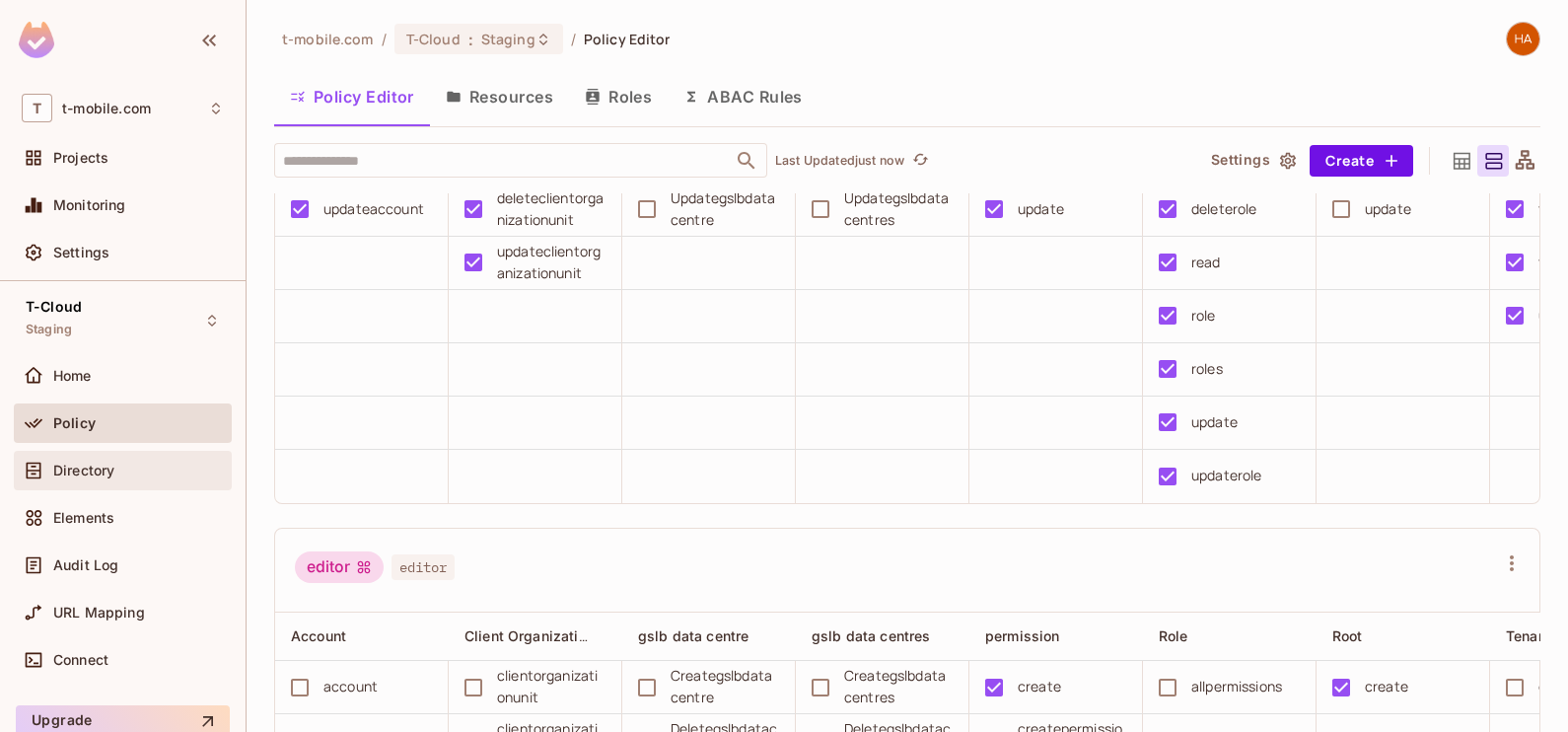 click on "Directory" at bounding box center (138, 471) 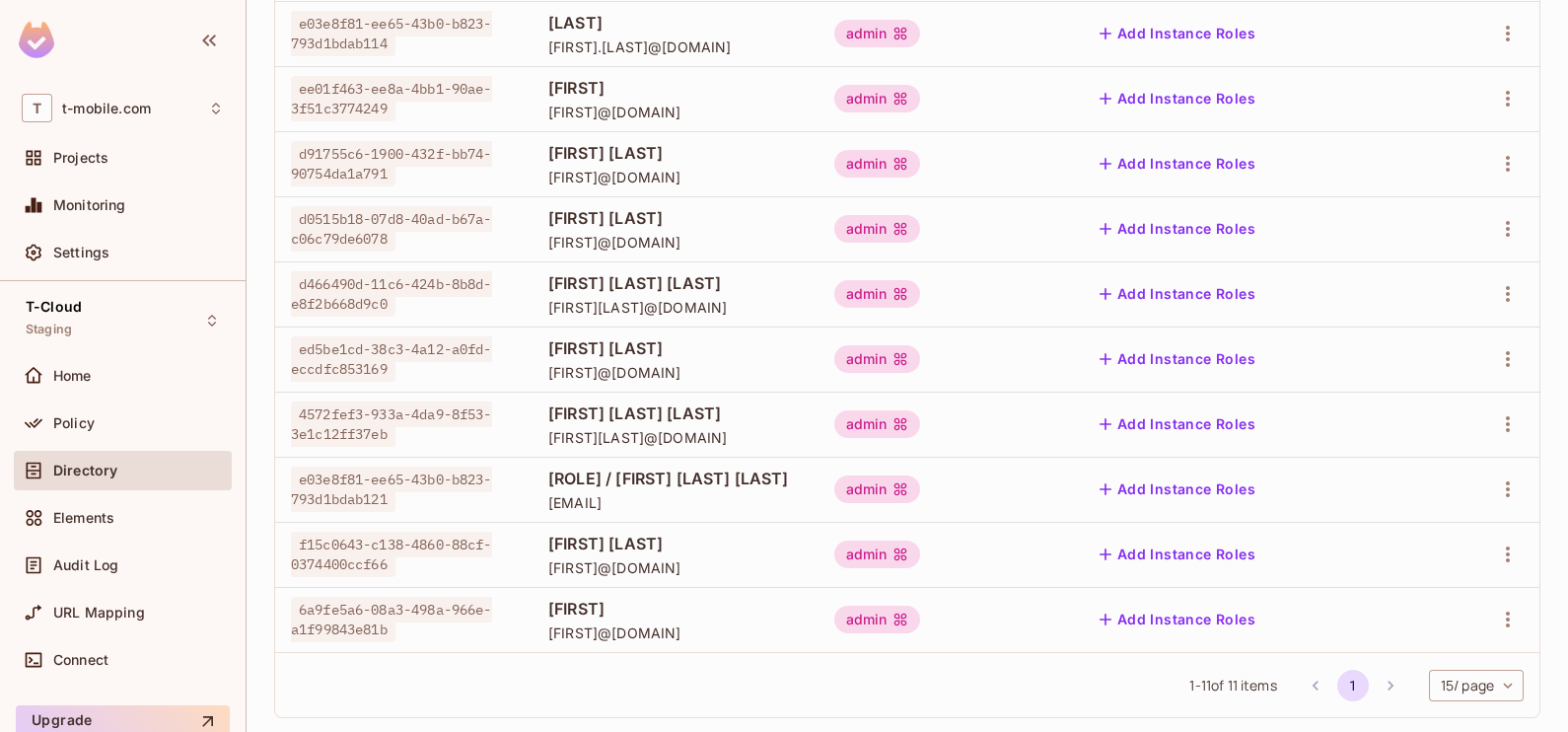 scroll, scrollTop: 357, scrollLeft: 0, axis: vertical 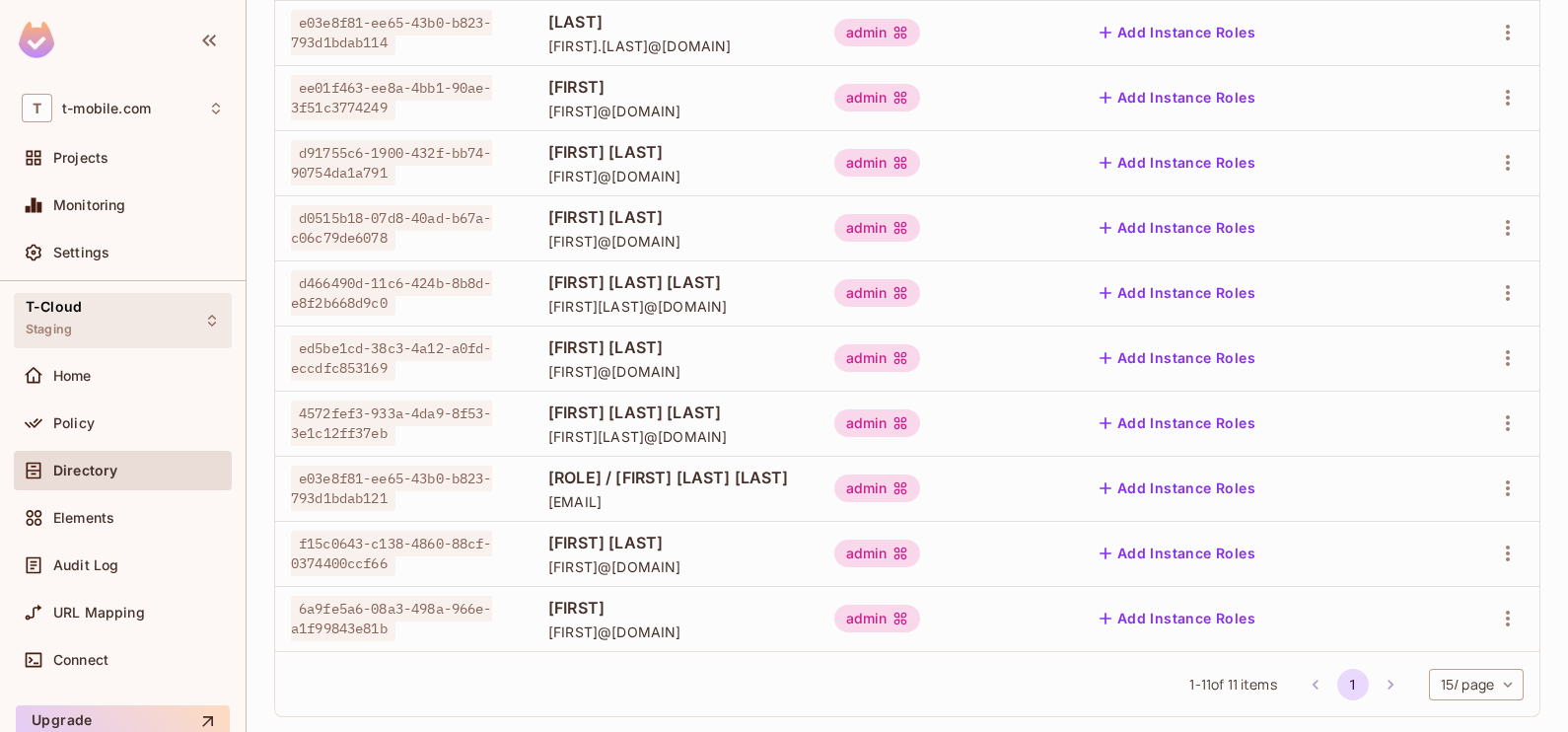 click on "T-Cloud Staging" at bounding box center [122, 320] 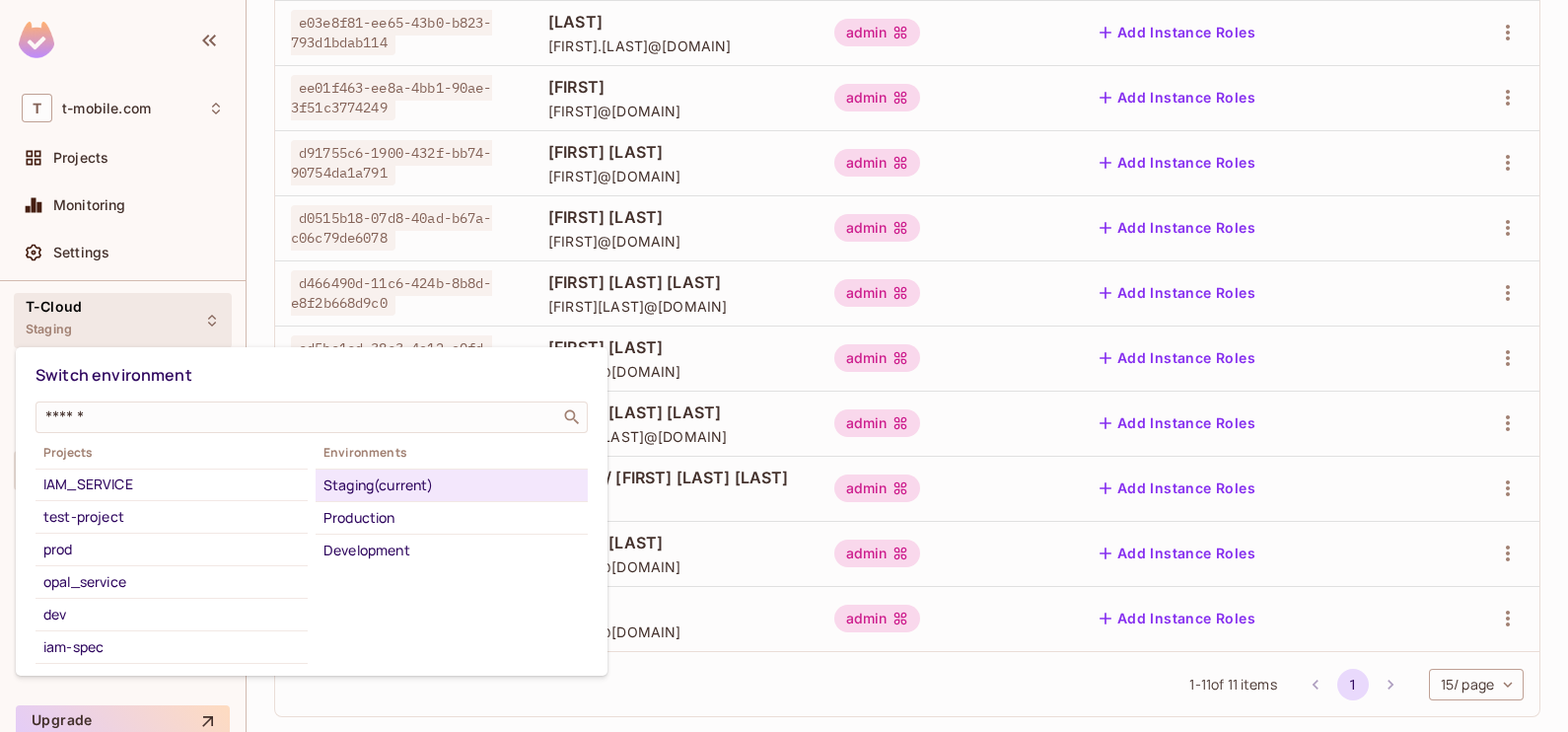 scroll, scrollTop: 165, scrollLeft: 0, axis: vertical 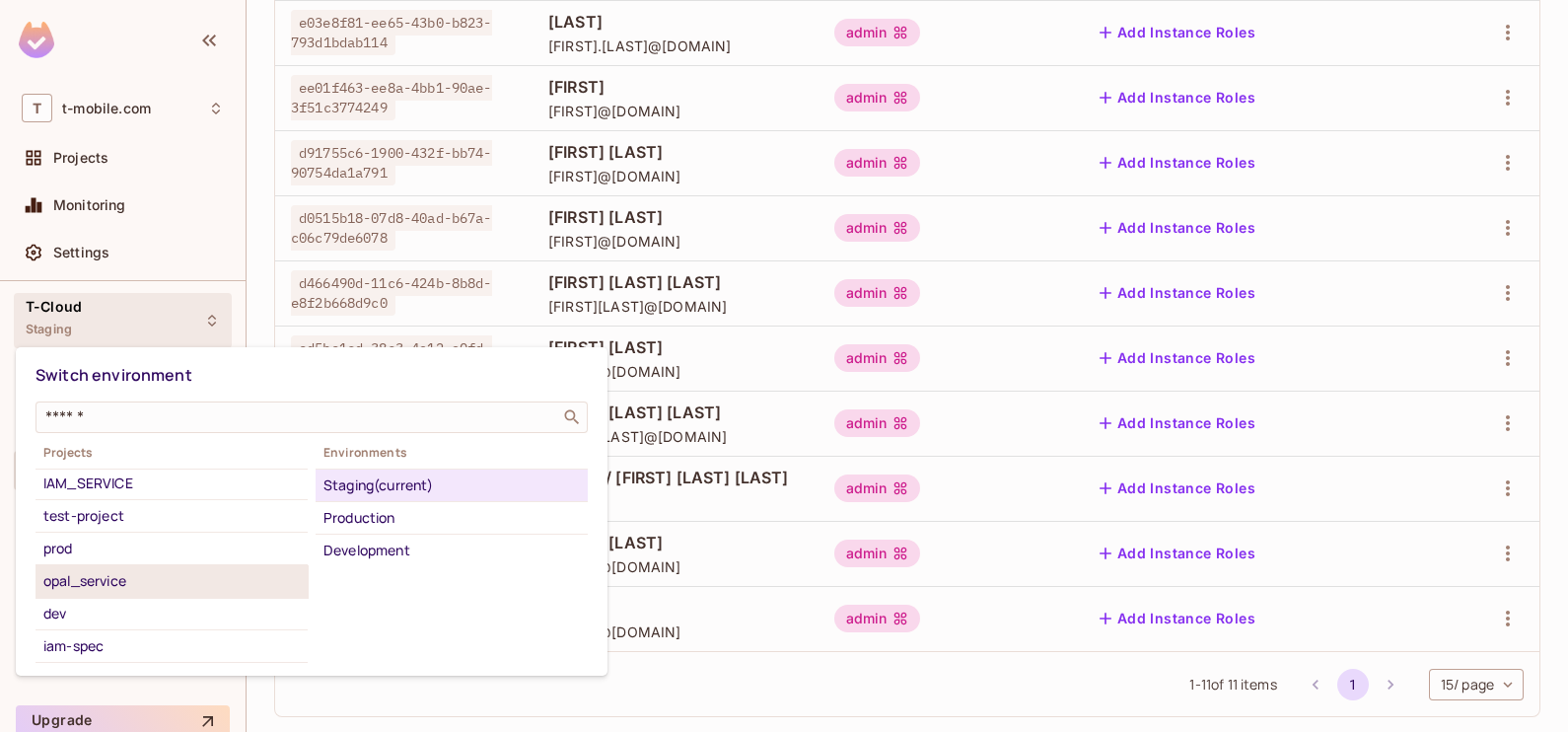 click on "opal_service" at bounding box center (172, 581) 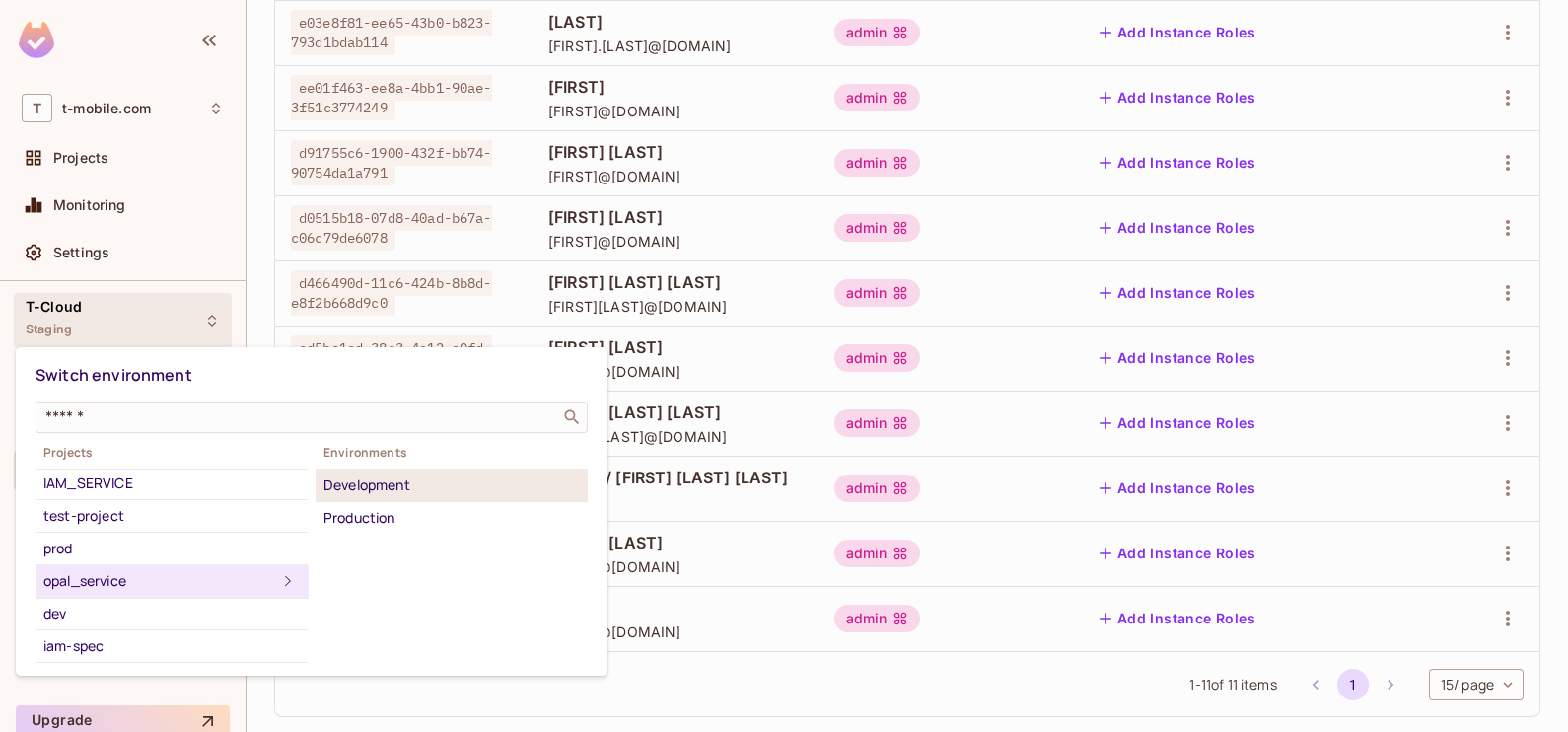click on "Development" at bounding box center (452, 485) 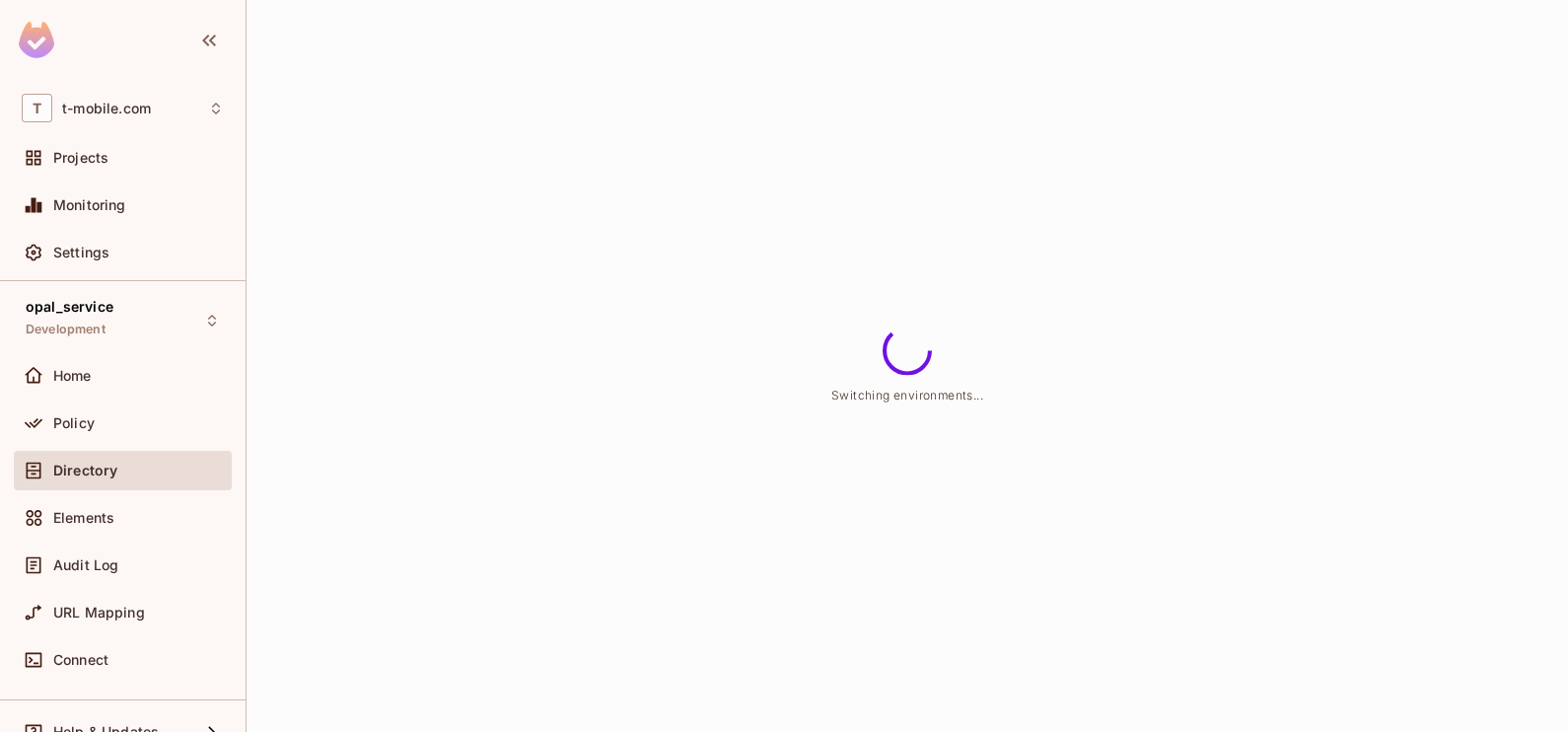 scroll, scrollTop: 0, scrollLeft: 0, axis: both 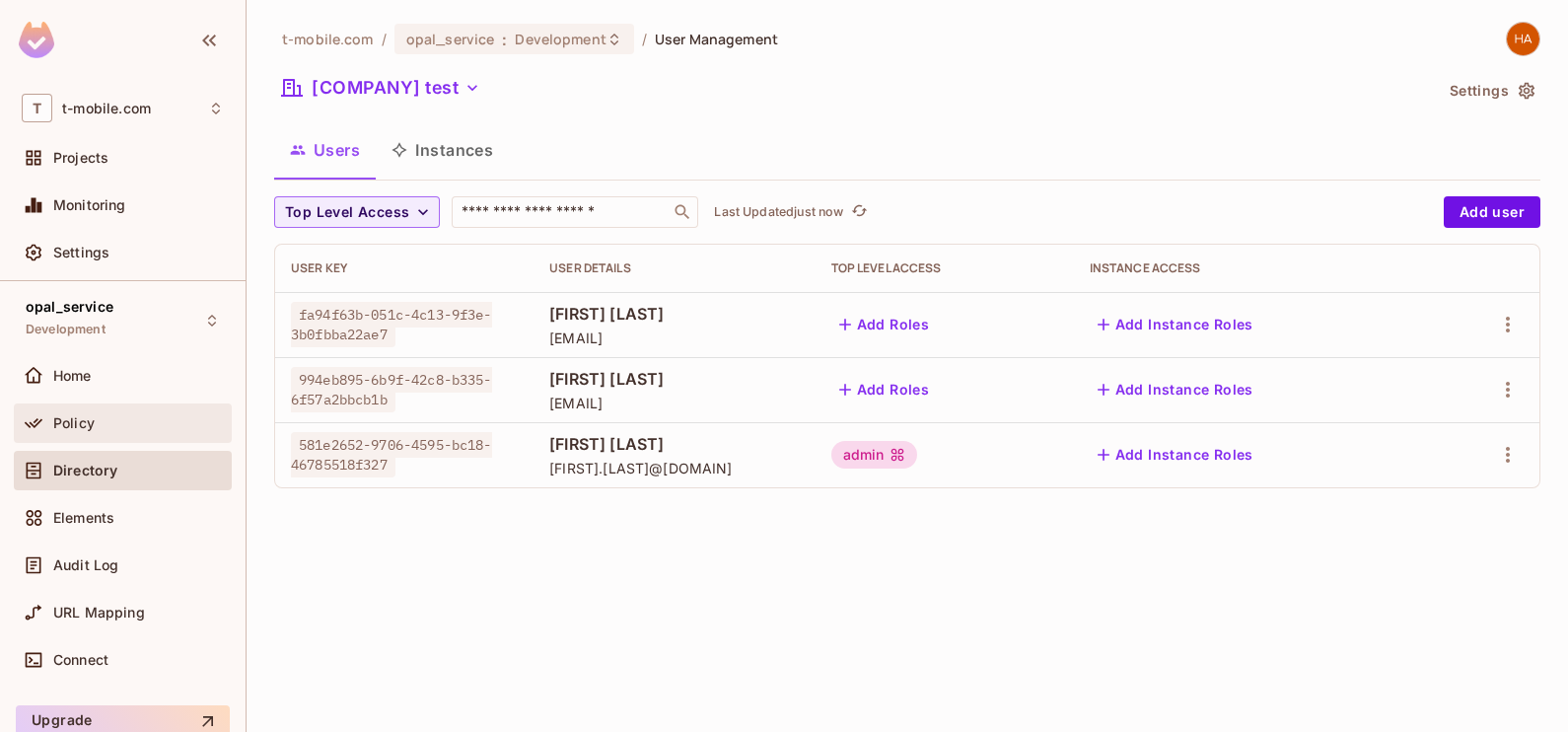 click on "Policy" at bounding box center (138, 423) 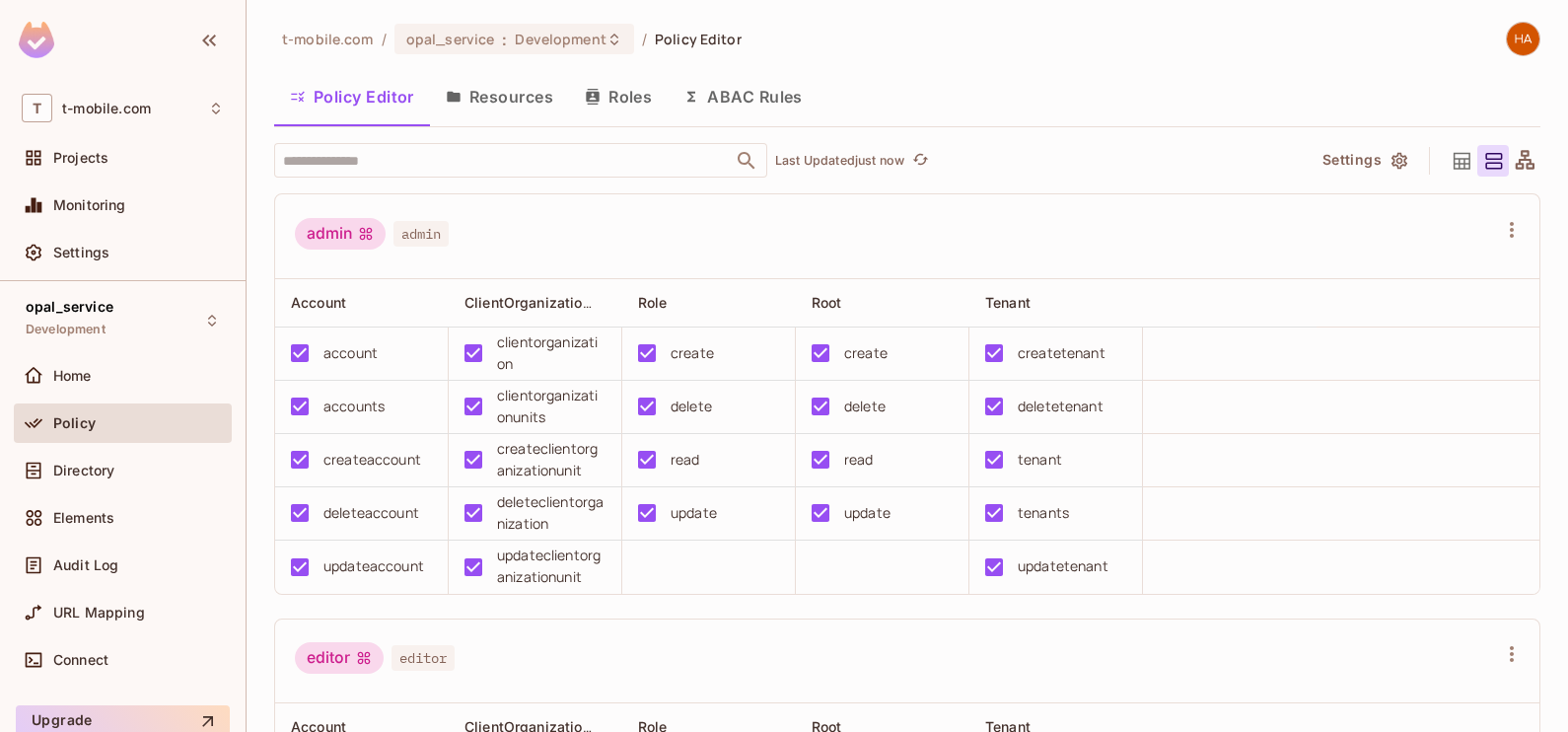 click on "Resources" at bounding box center (499, 97) 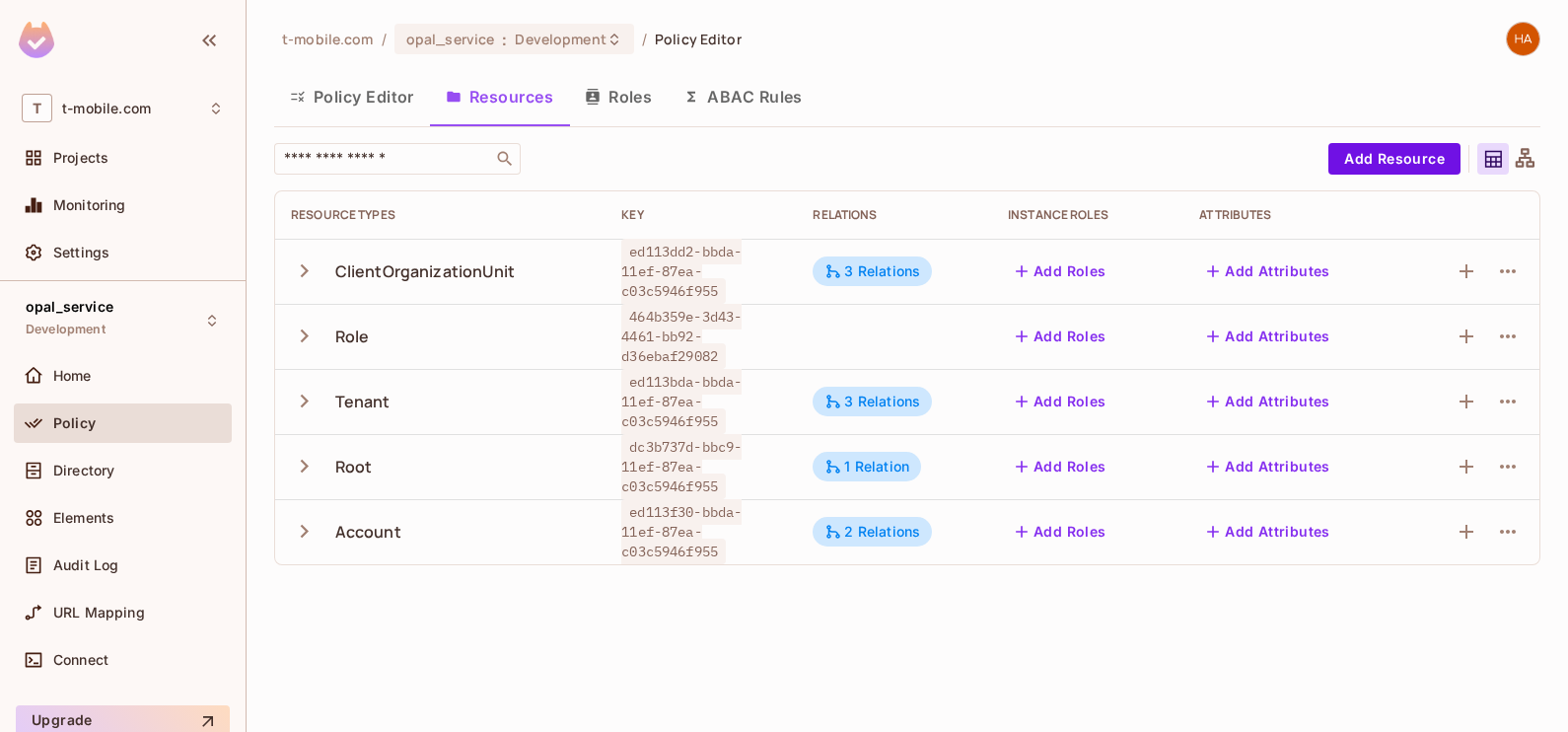 click 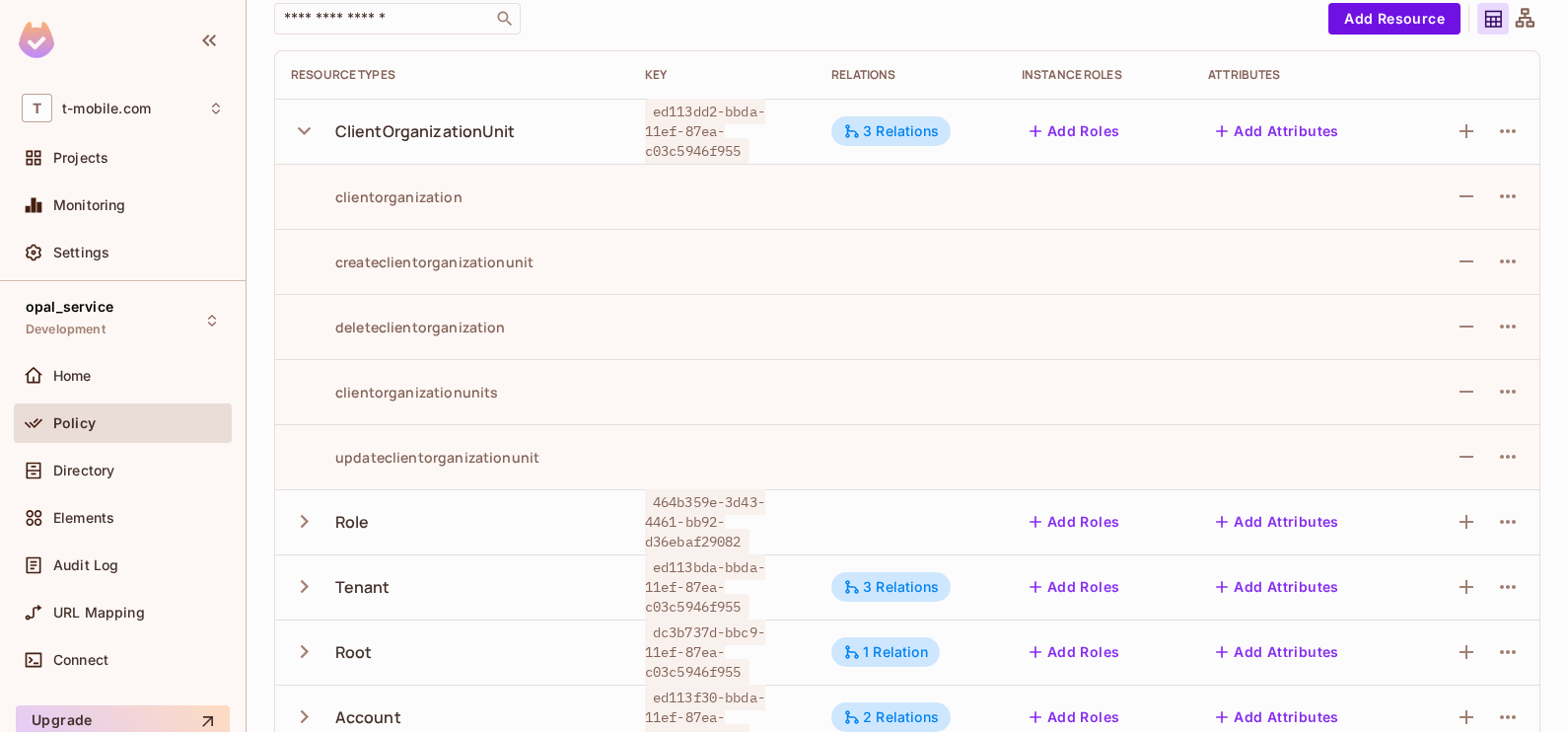 scroll, scrollTop: 173, scrollLeft: 0, axis: vertical 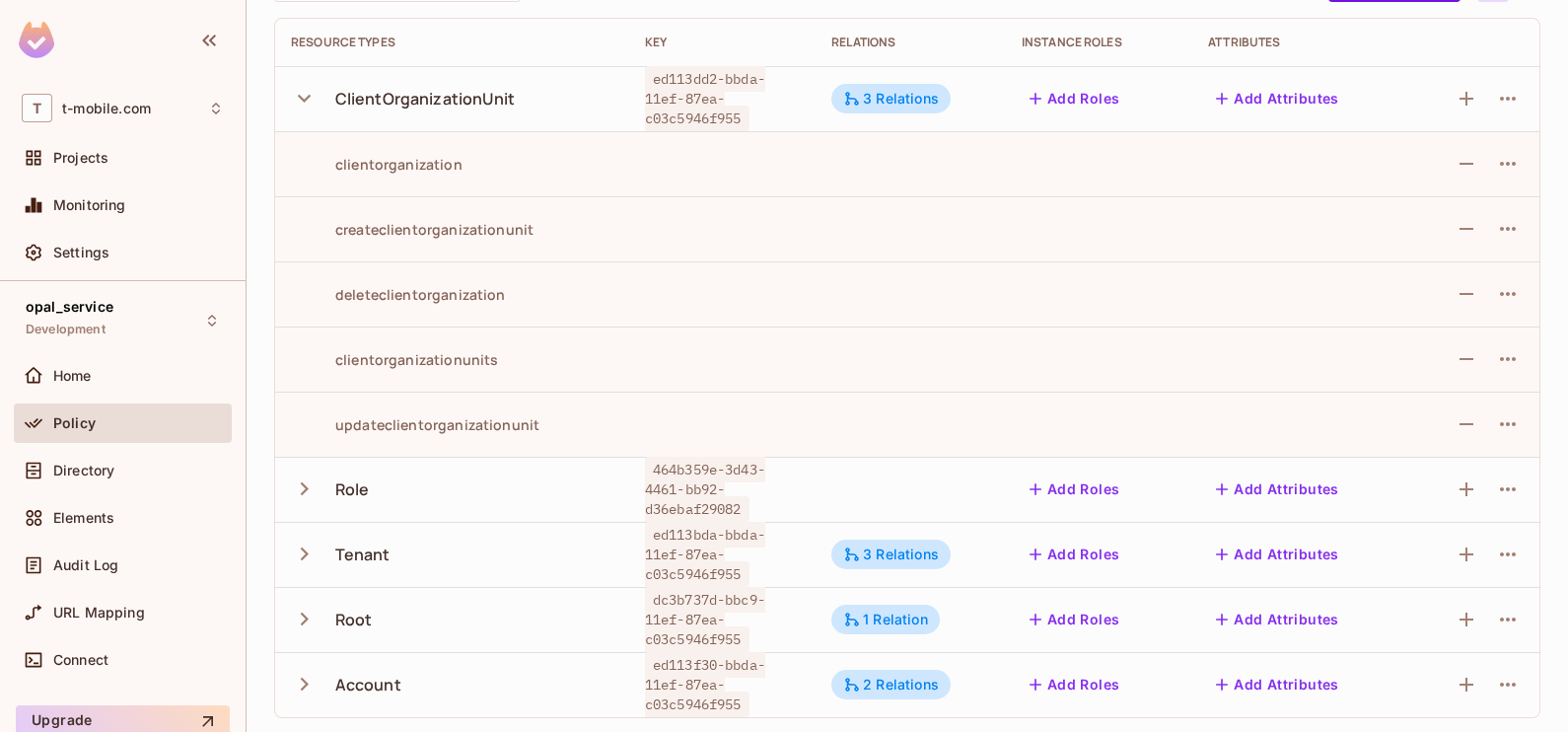 click 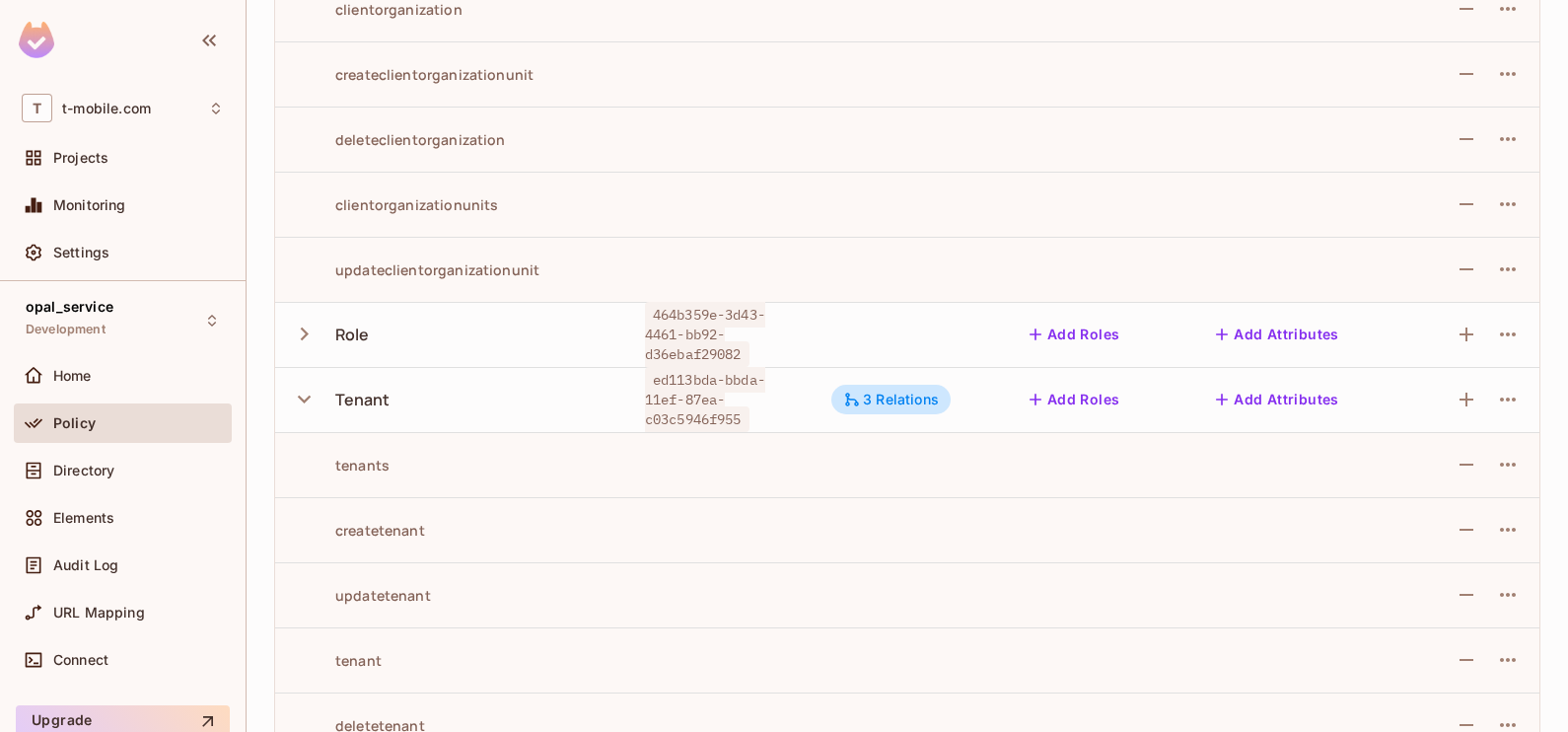 scroll, scrollTop: 498, scrollLeft: 0, axis: vertical 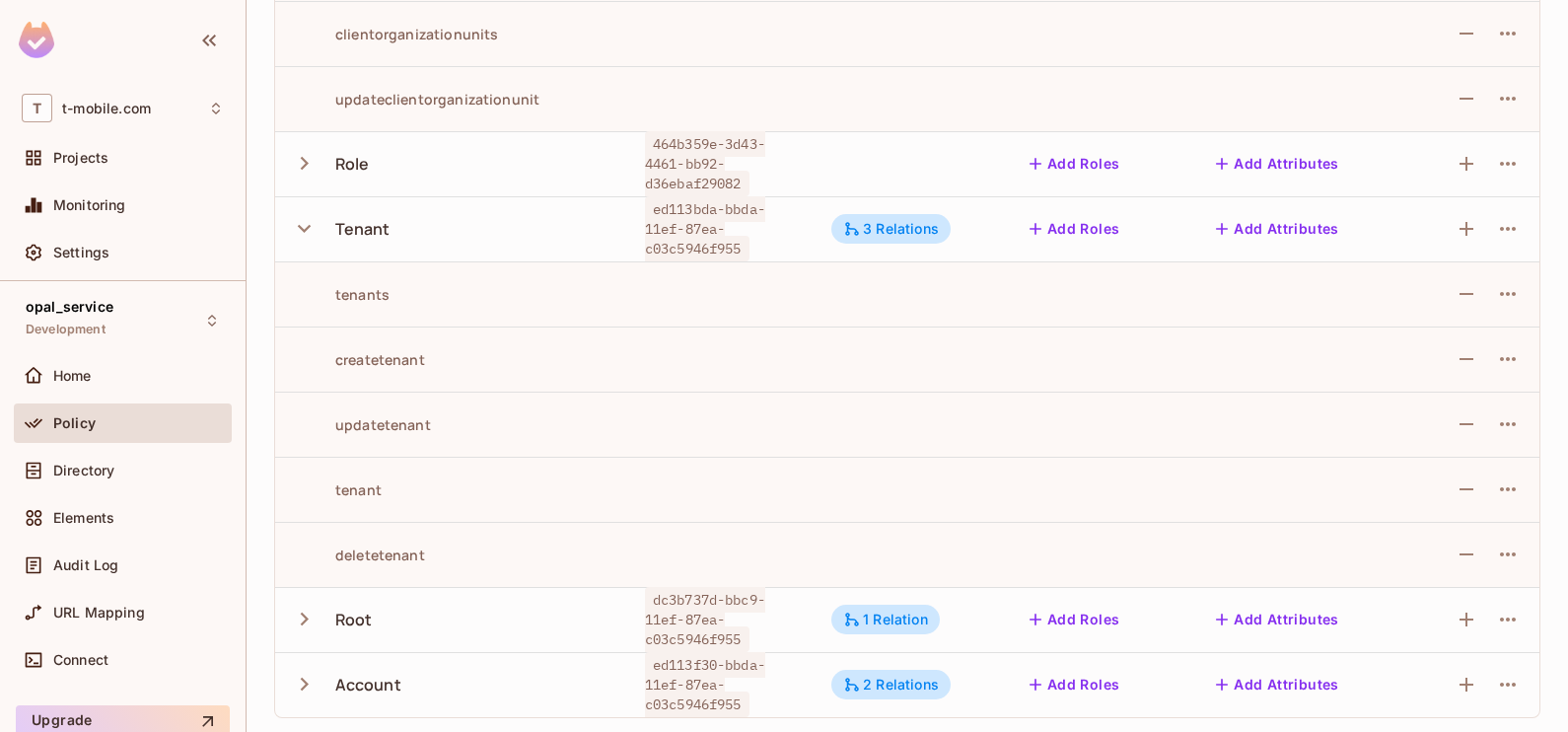 click at bounding box center (910, 359) 